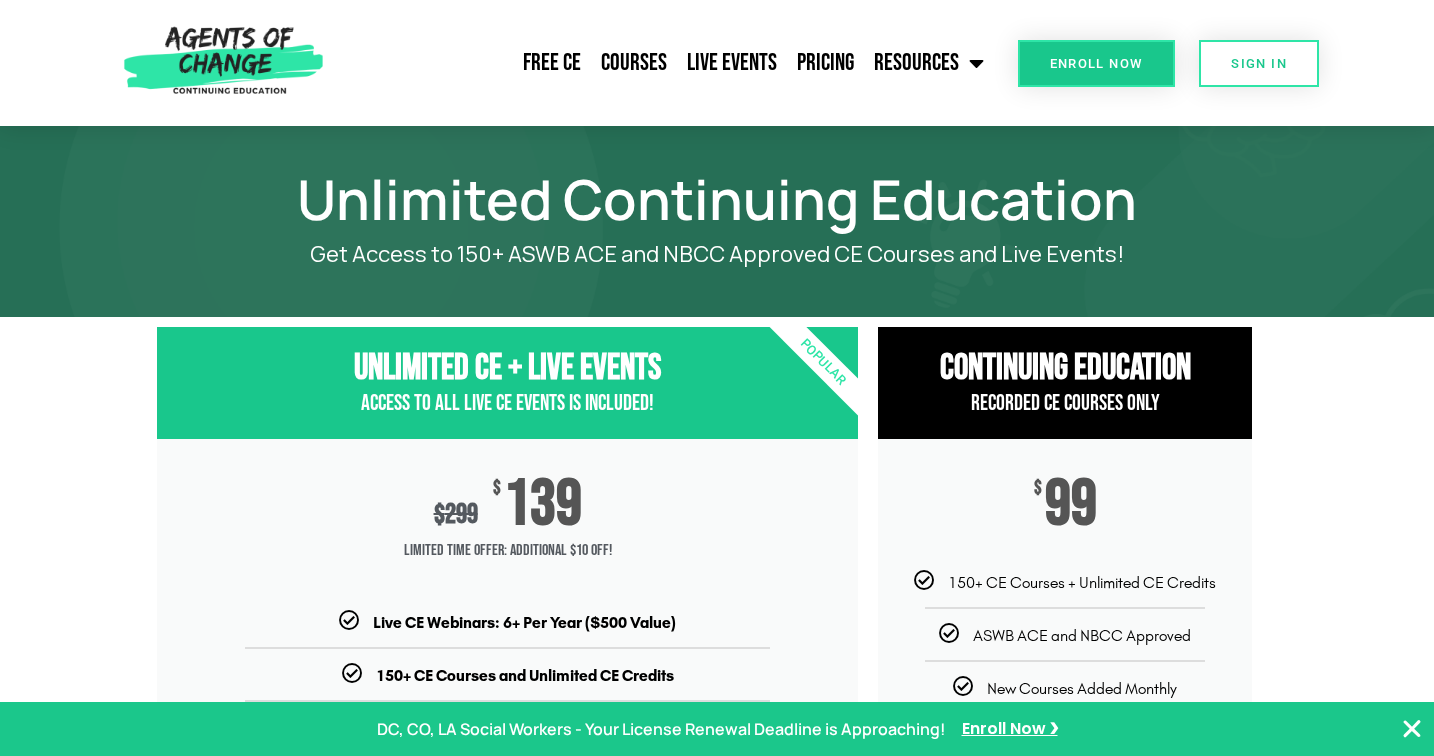 click on "Free CE" 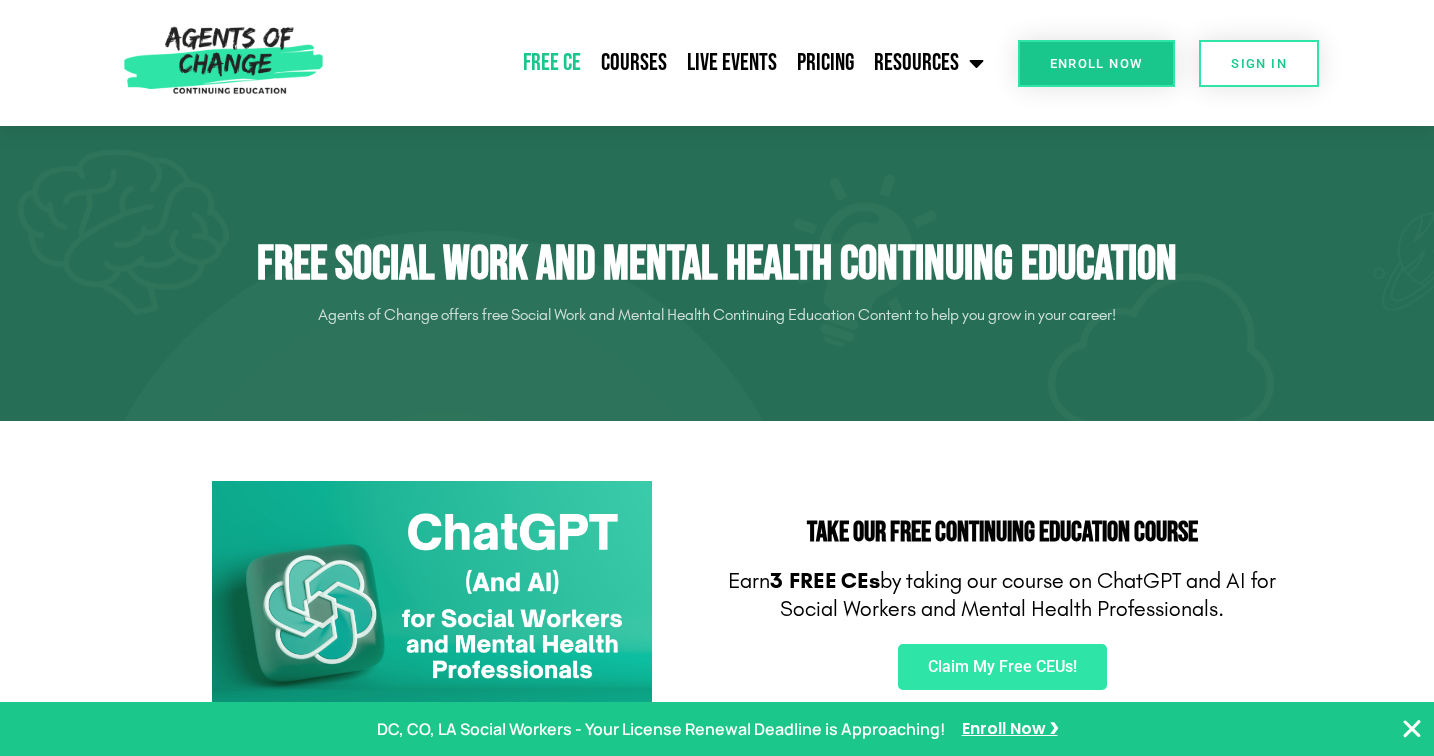 scroll, scrollTop: 538, scrollLeft: 0, axis: vertical 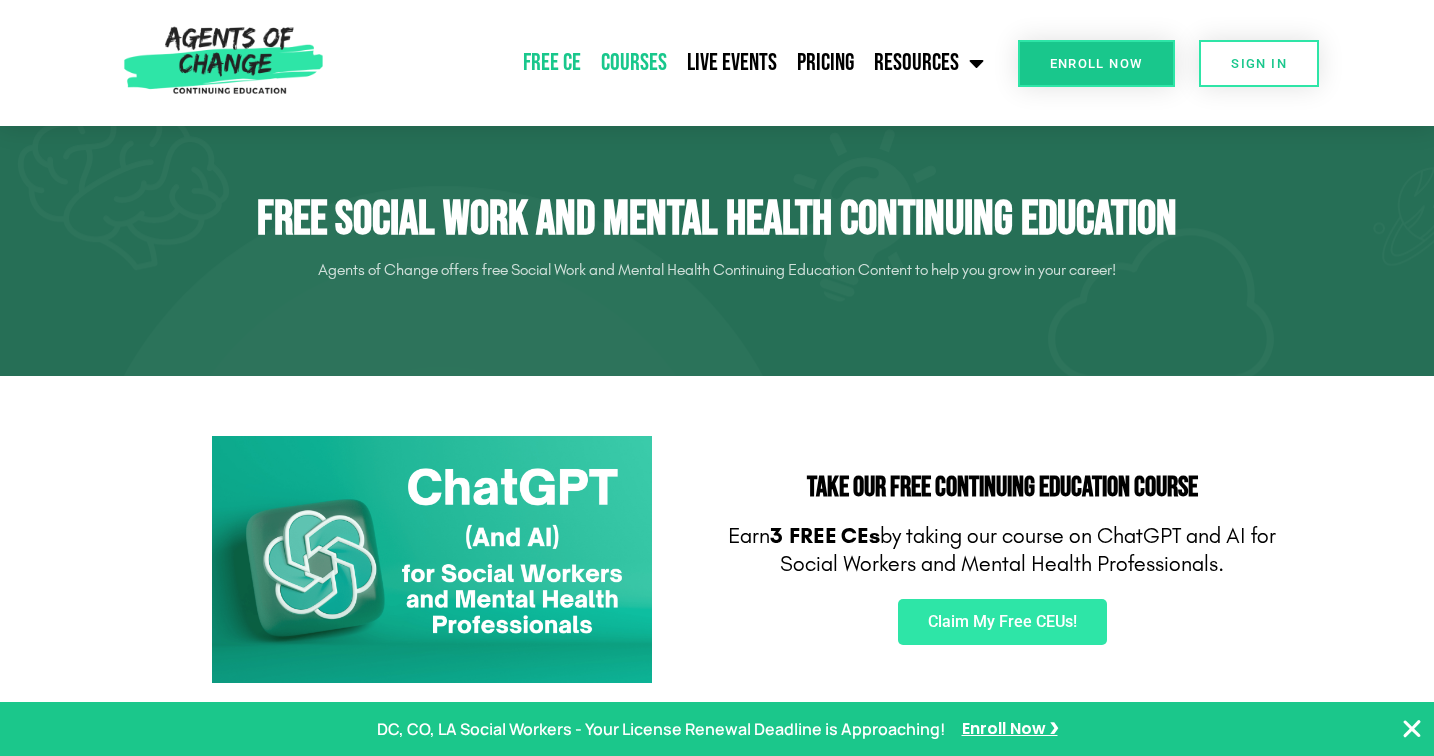 click on "Courses" 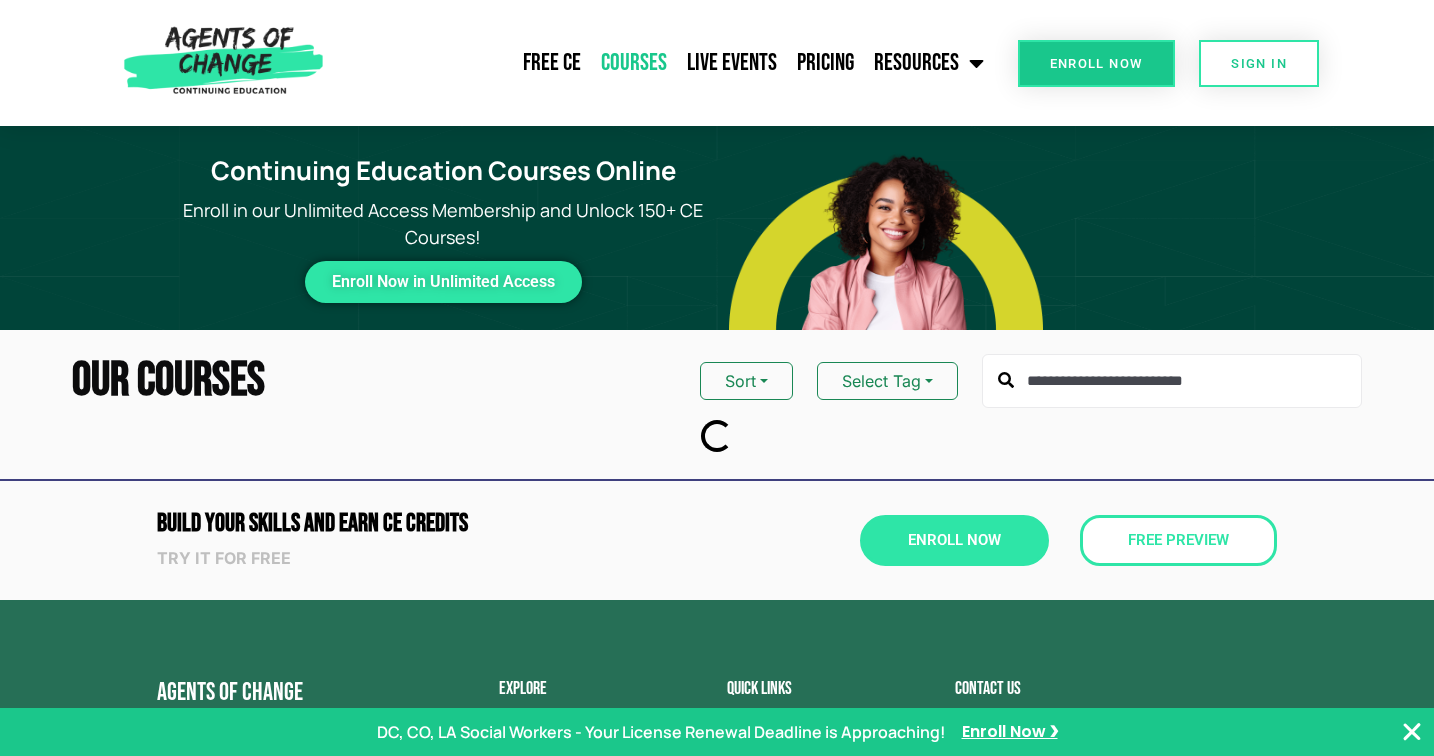 scroll, scrollTop: 0, scrollLeft: 0, axis: both 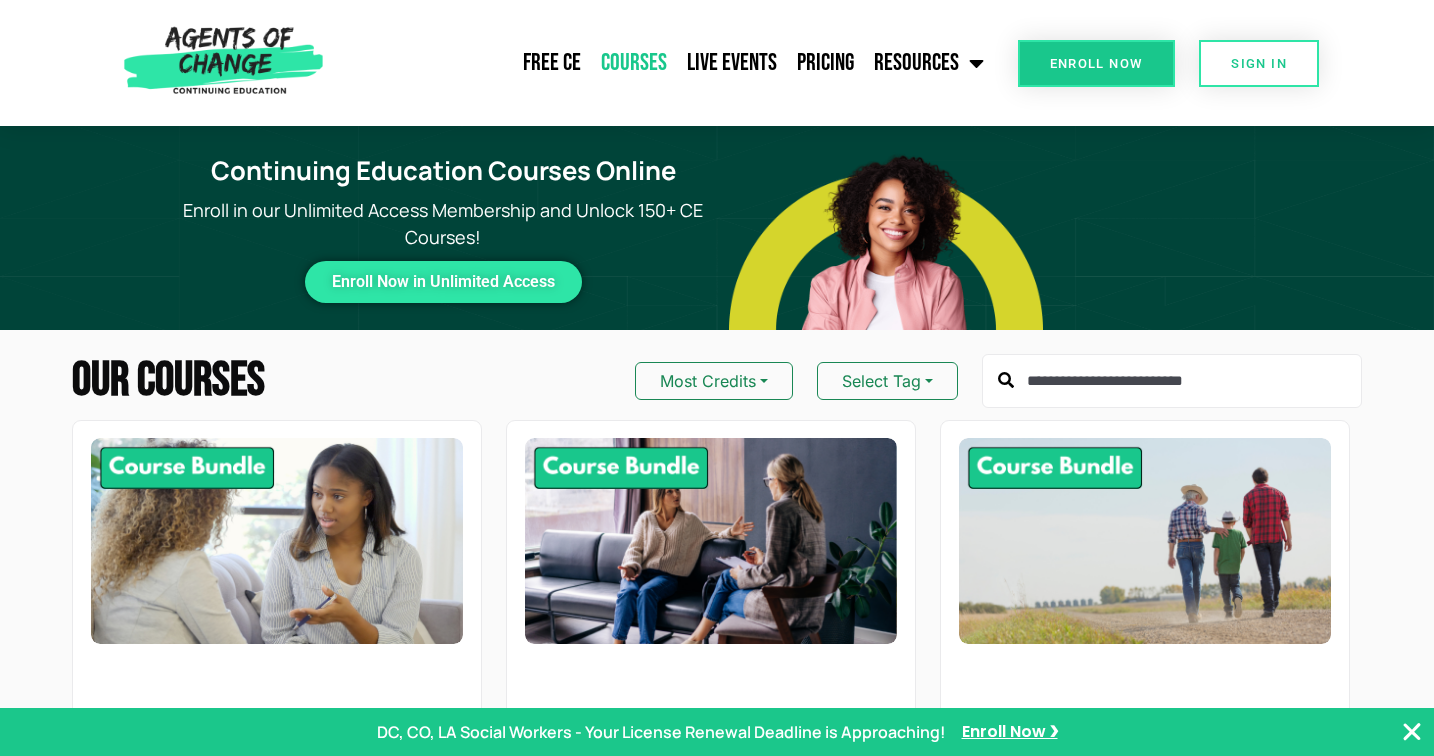 click at bounding box center [1172, 381] 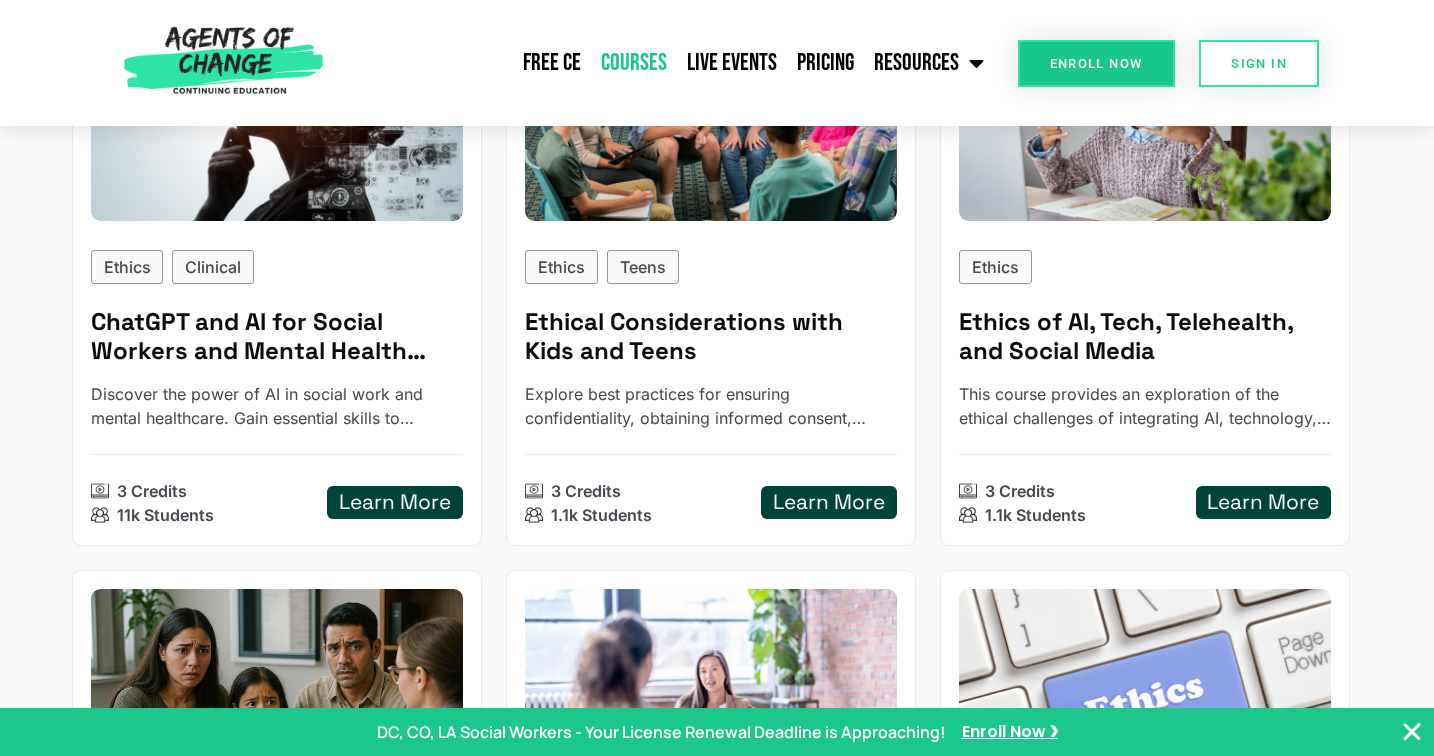 scroll, scrollTop: 1028, scrollLeft: 0, axis: vertical 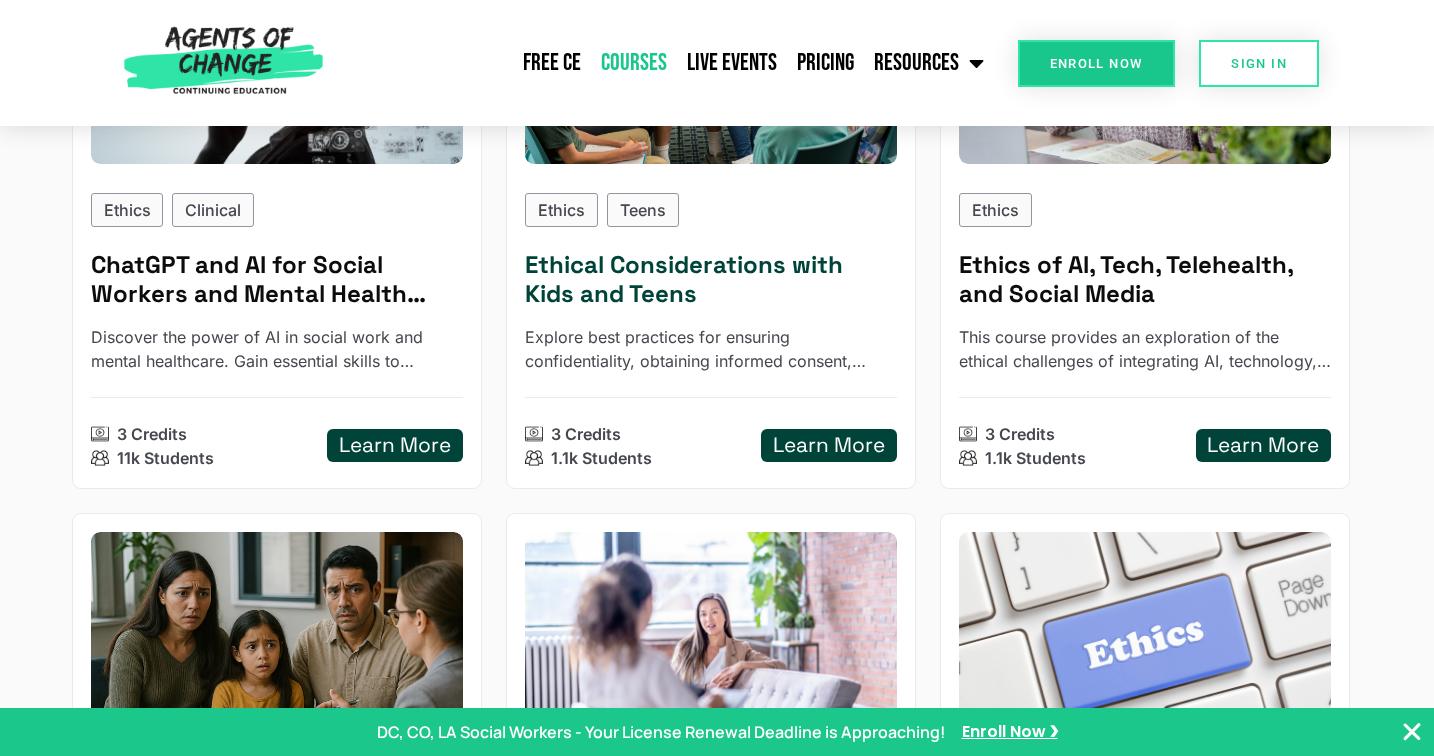 click on "Ethical Considerations with Kids and Teens" at bounding box center (711, 280) 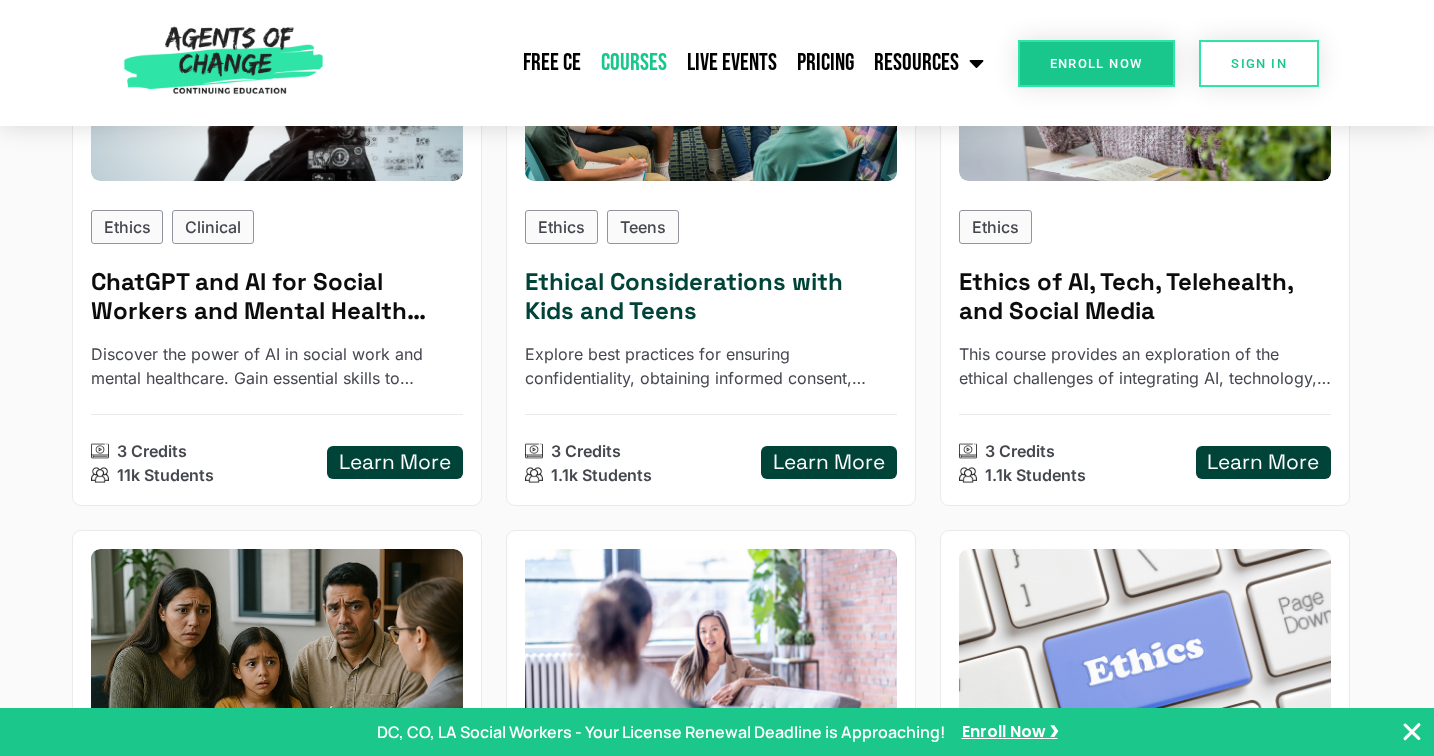 scroll, scrollTop: 0, scrollLeft: 0, axis: both 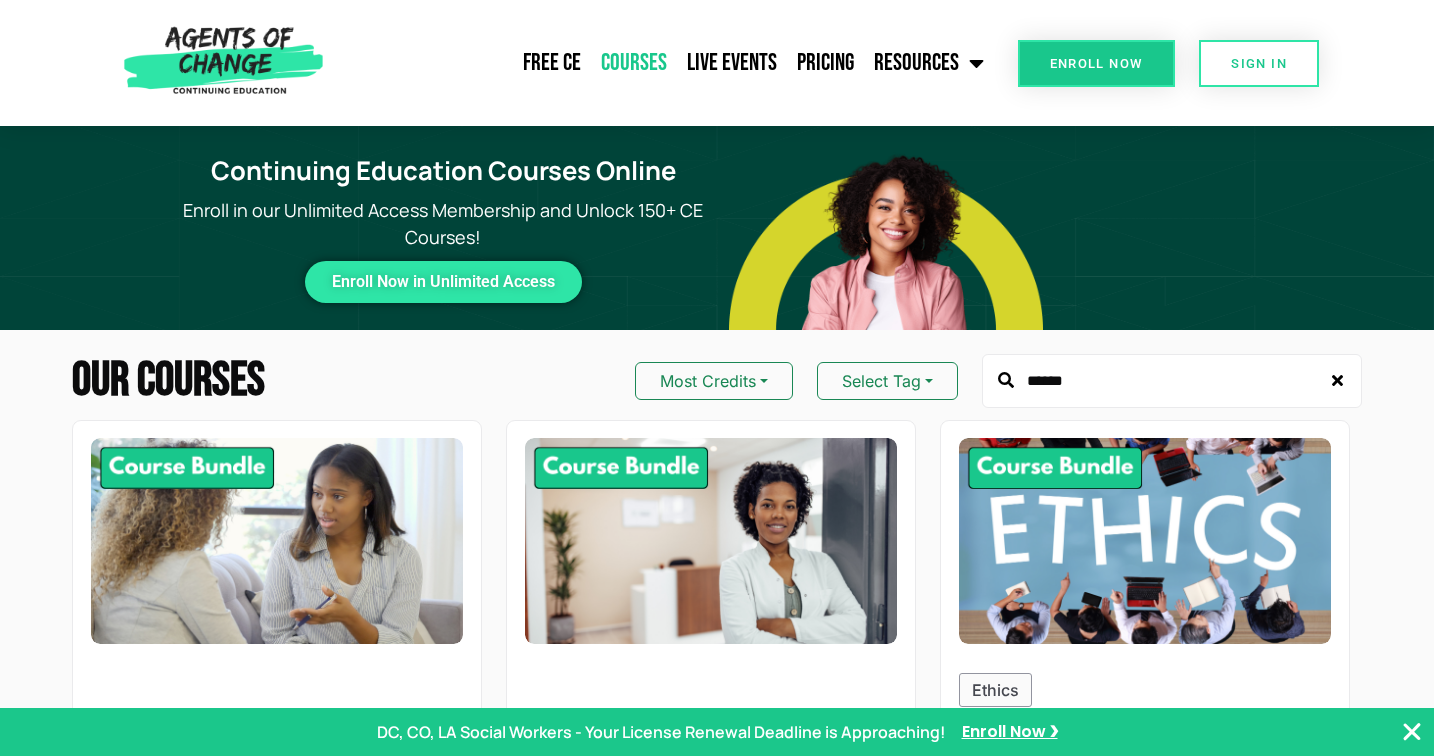 drag, startPoint x: 1105, startPoint y: 380, endPoint x: 1020, endPoint y: 359, distance: 87.555695 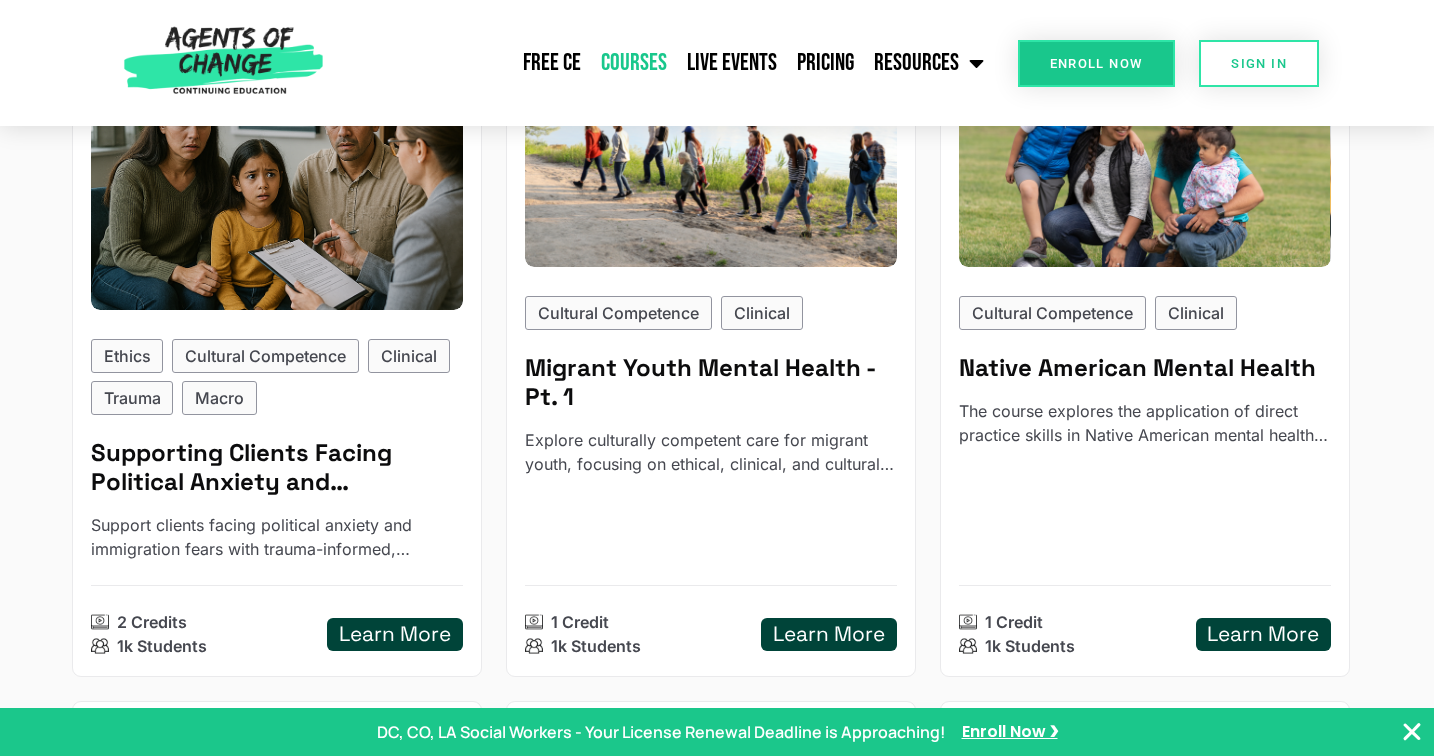 scroll, scrollTop: 380, scrollLeft: 0, axis: vertical 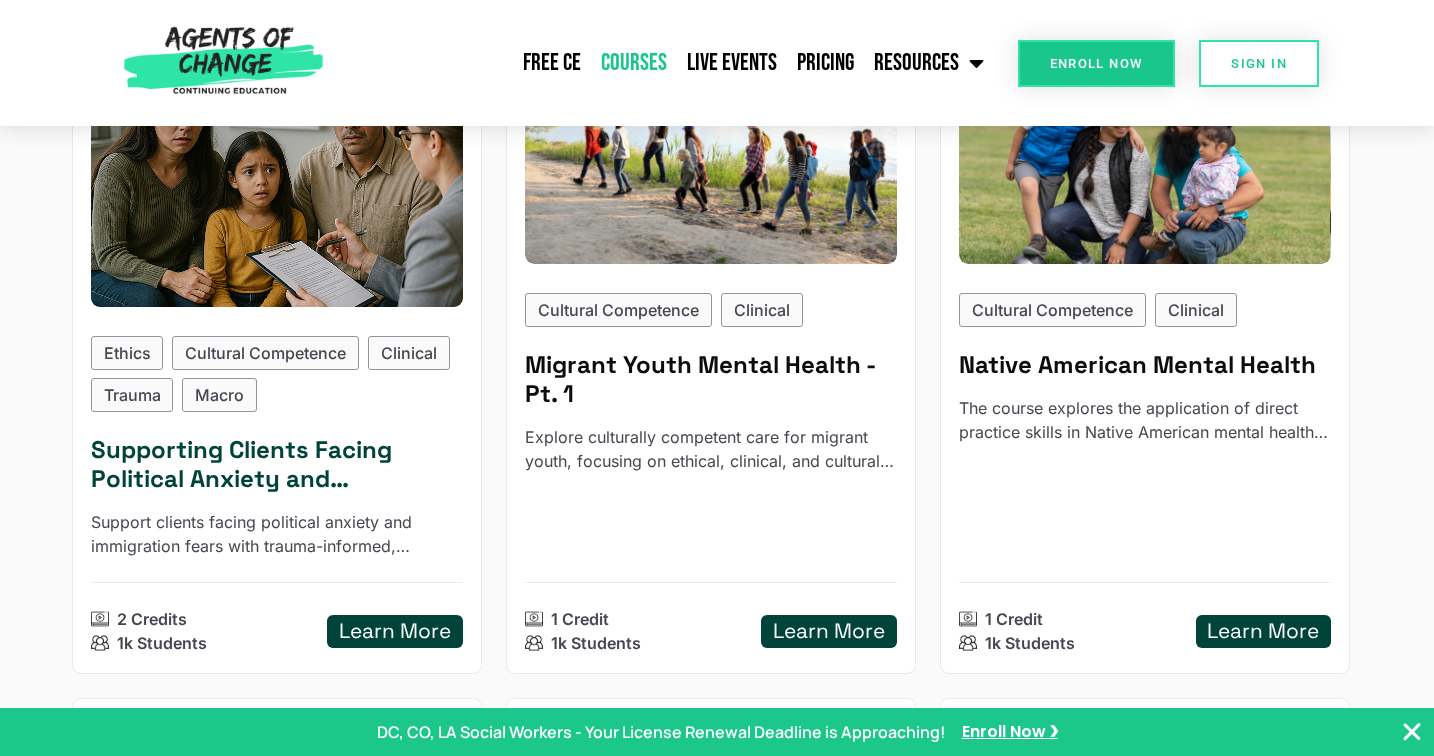 type on "**********" 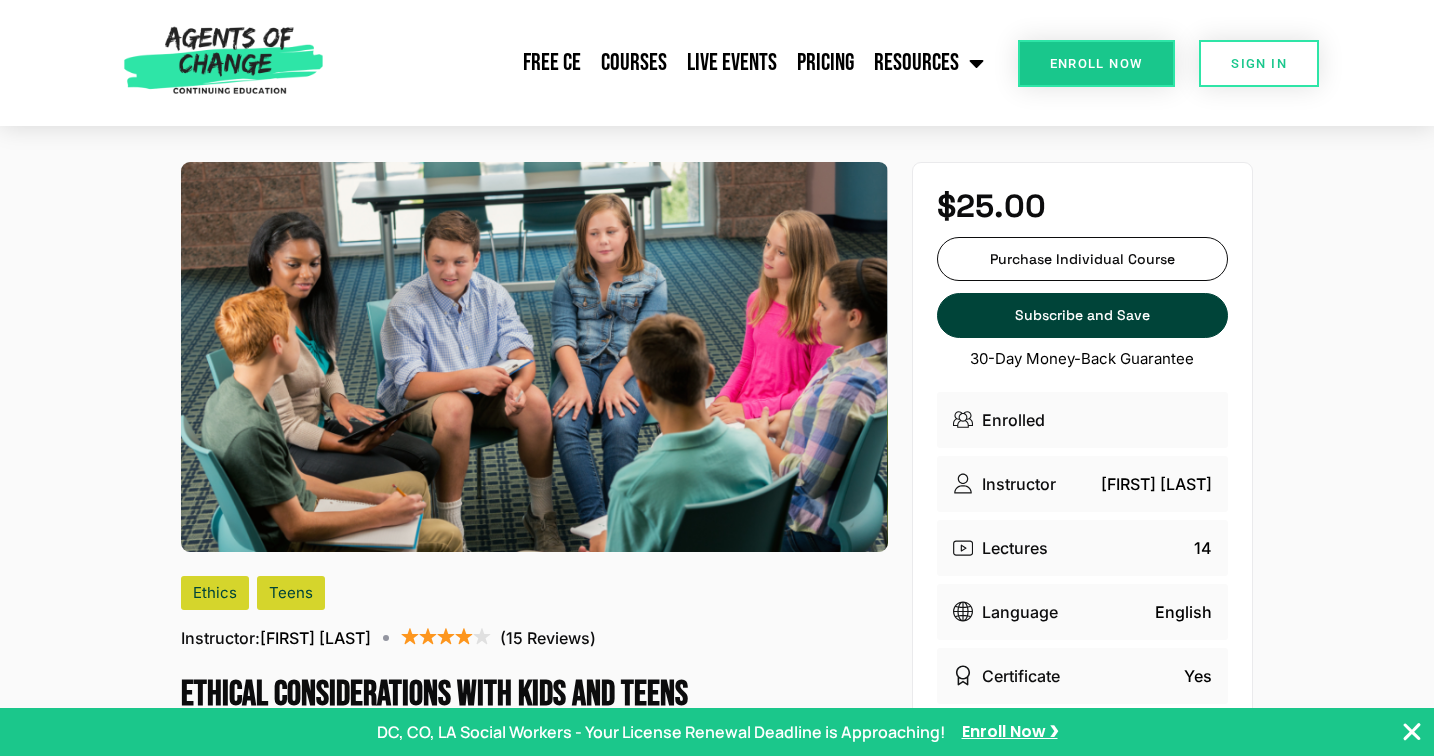 scroll, scrollTop: 0, scrollLeft: 0, axis: both 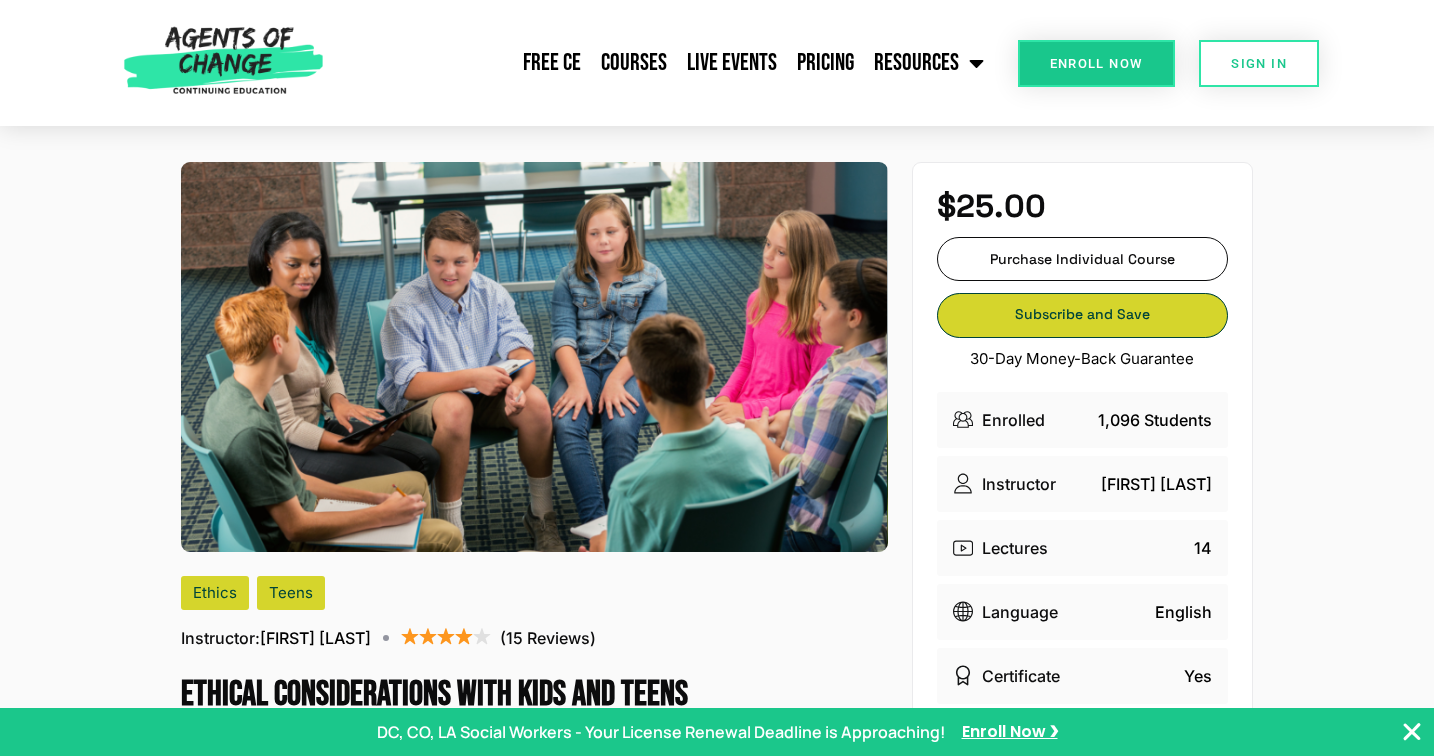 click on "Subscribe and Save Subscribe and Save" at bounding box center (1082, 315) 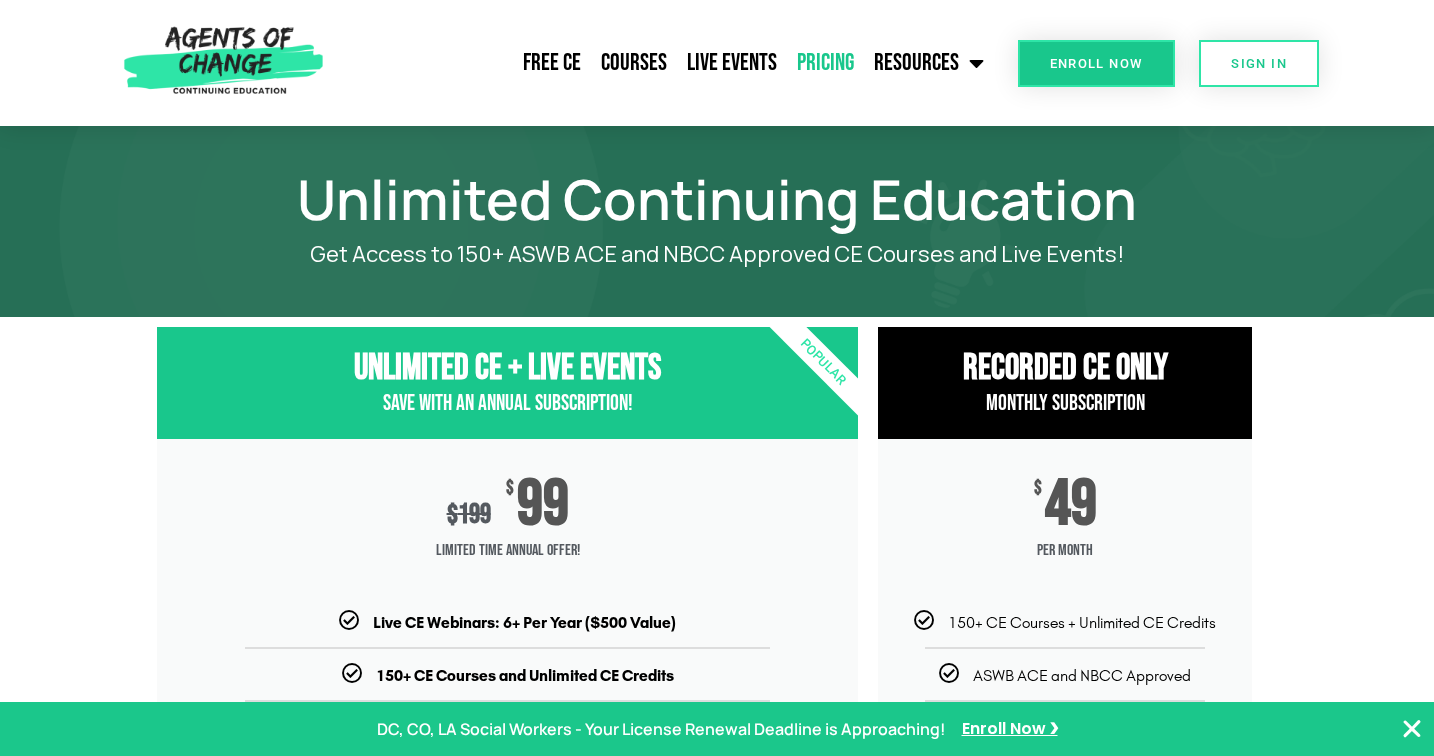 scroll, scrollTop: 237, scrollLeft: 0, axis: vertical 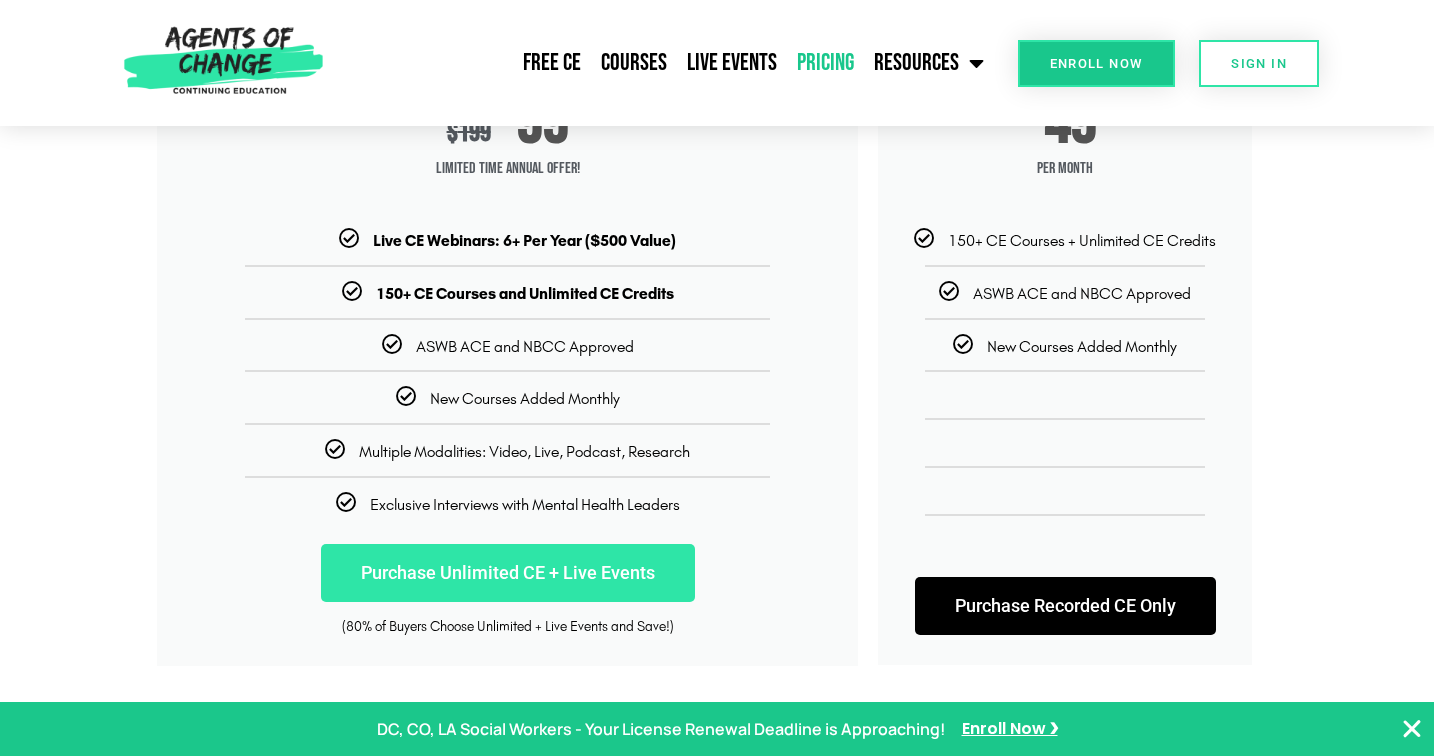 click on "Purchase Unlimited CE + Live Events" at bounding box center (508, 573) 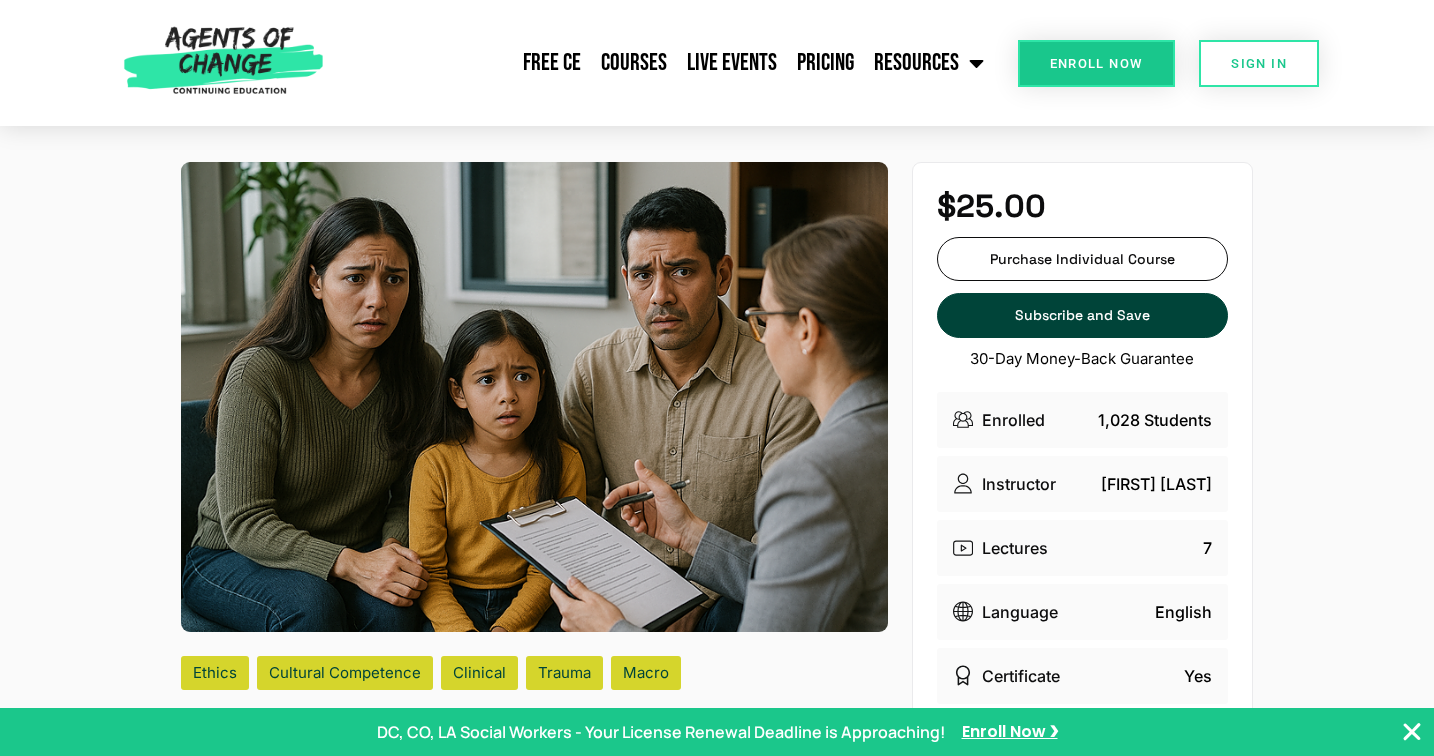 scroll, scrollTop: 676, scrollLeft: 0, axis: vertical 